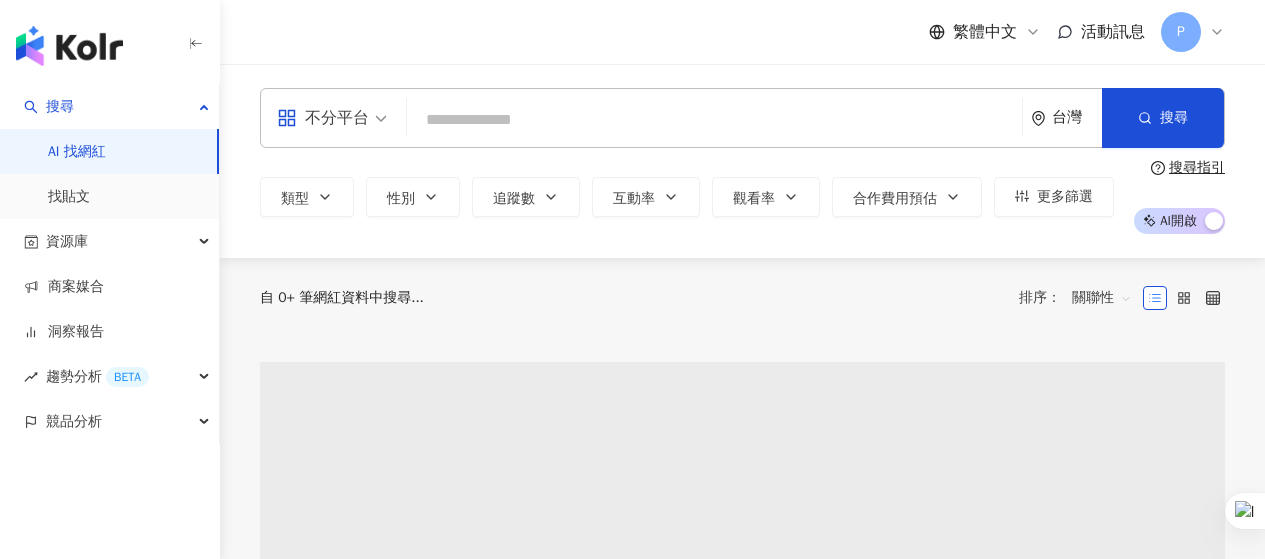 scroll, scrollTop: 0, scrollLeft: 0, axis: both 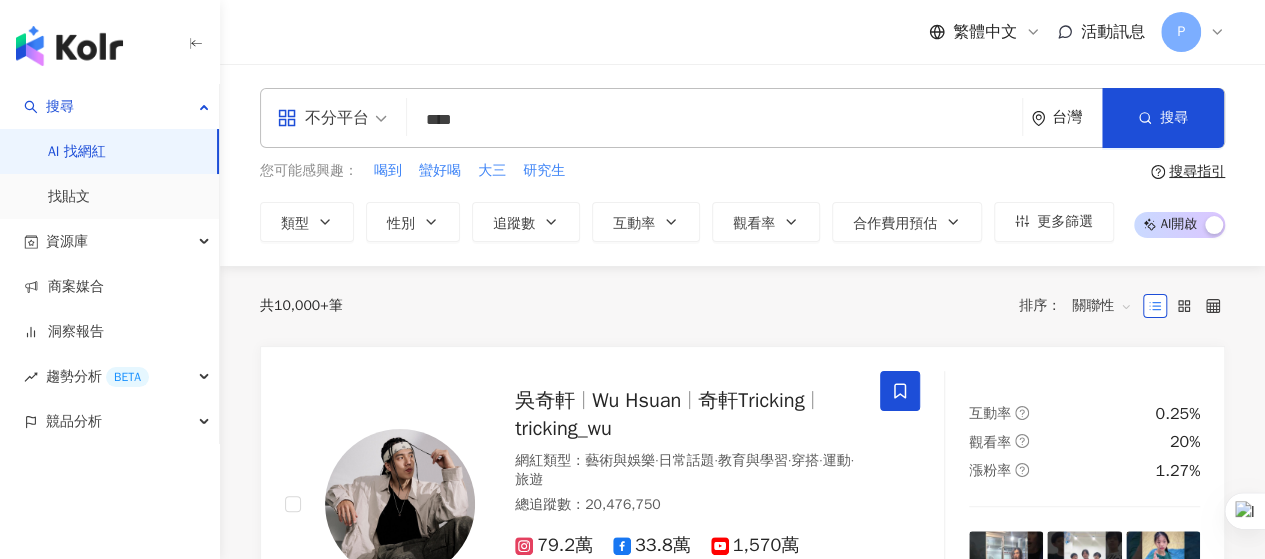 type on "****" 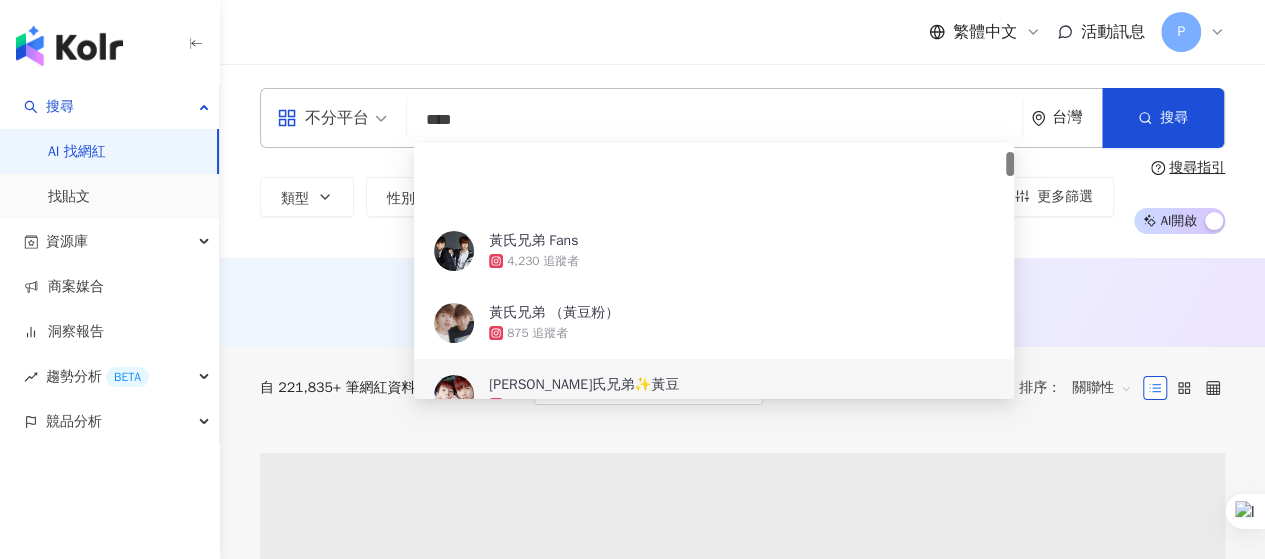 scroll, scrollTop: 100, scrollLeft: 0, axis: vertical 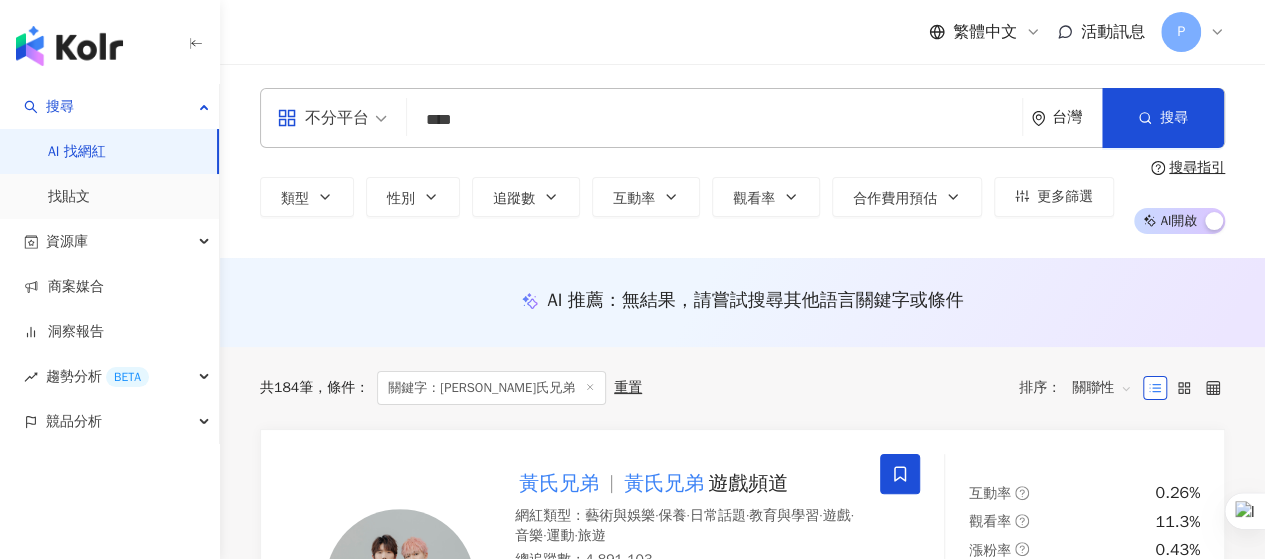type 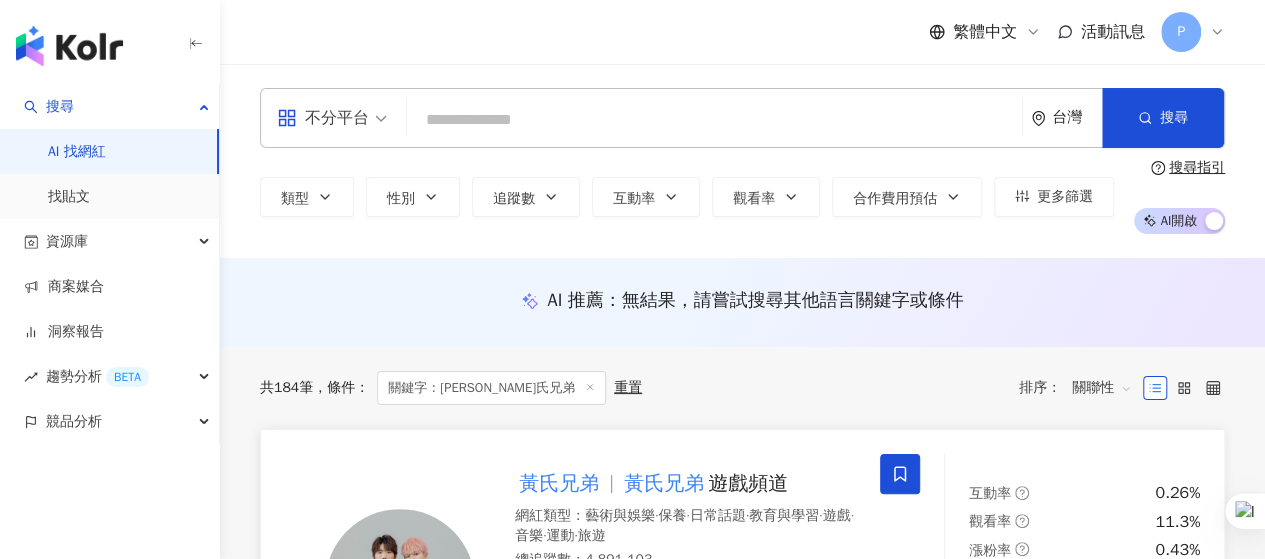 scroll, scrollTop: 200, scrollLeft: 0, axis: vertical 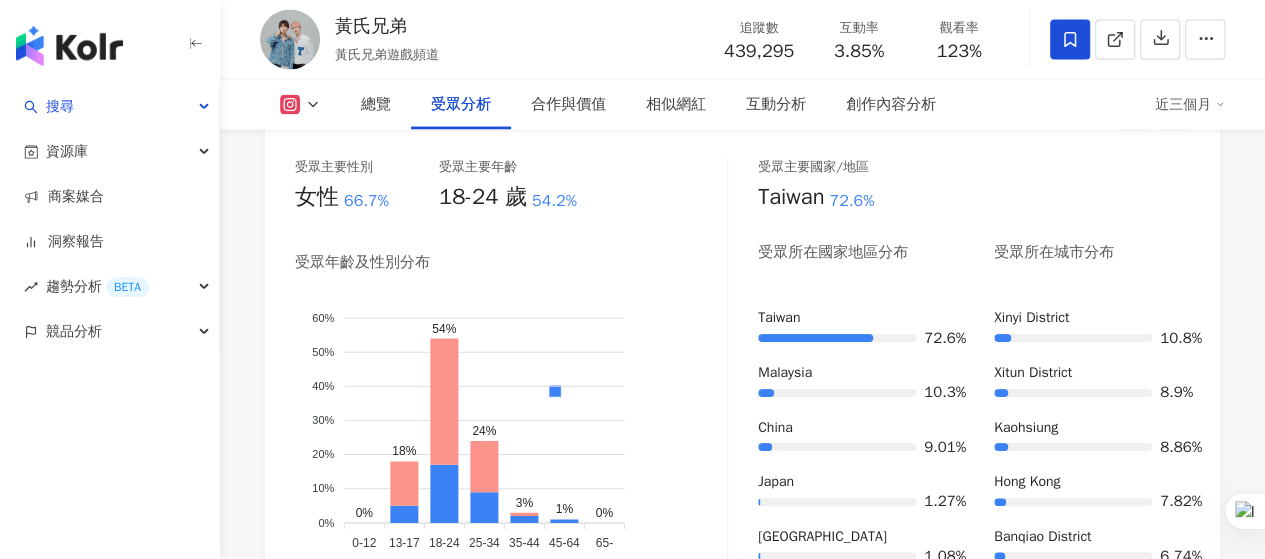 click 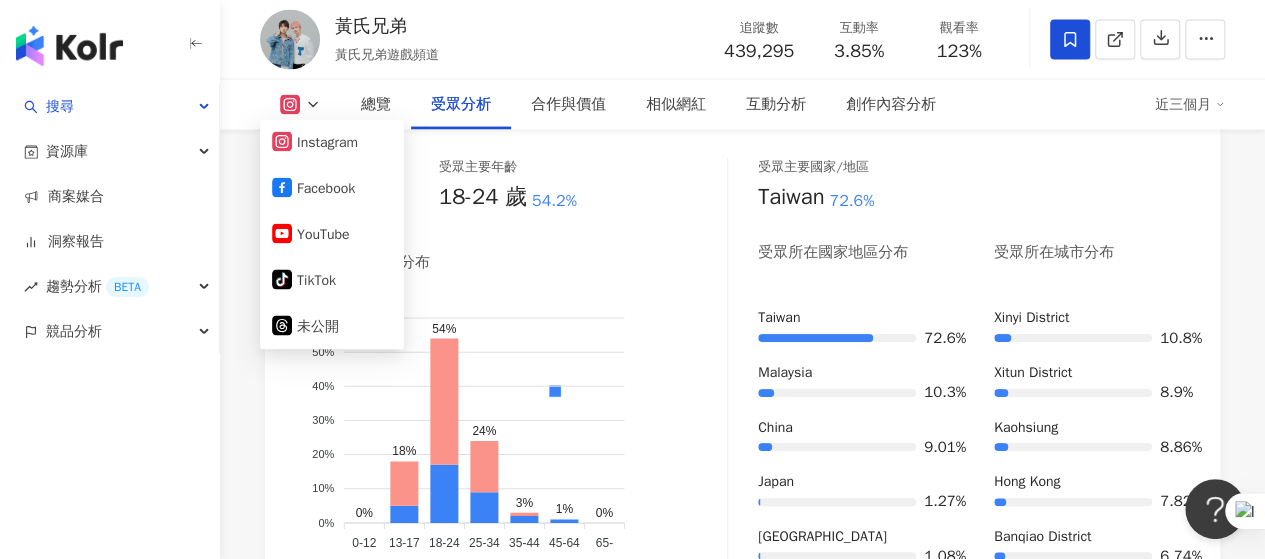 scroll, scrollTop: 0, scrollLeft: 0, axis: both 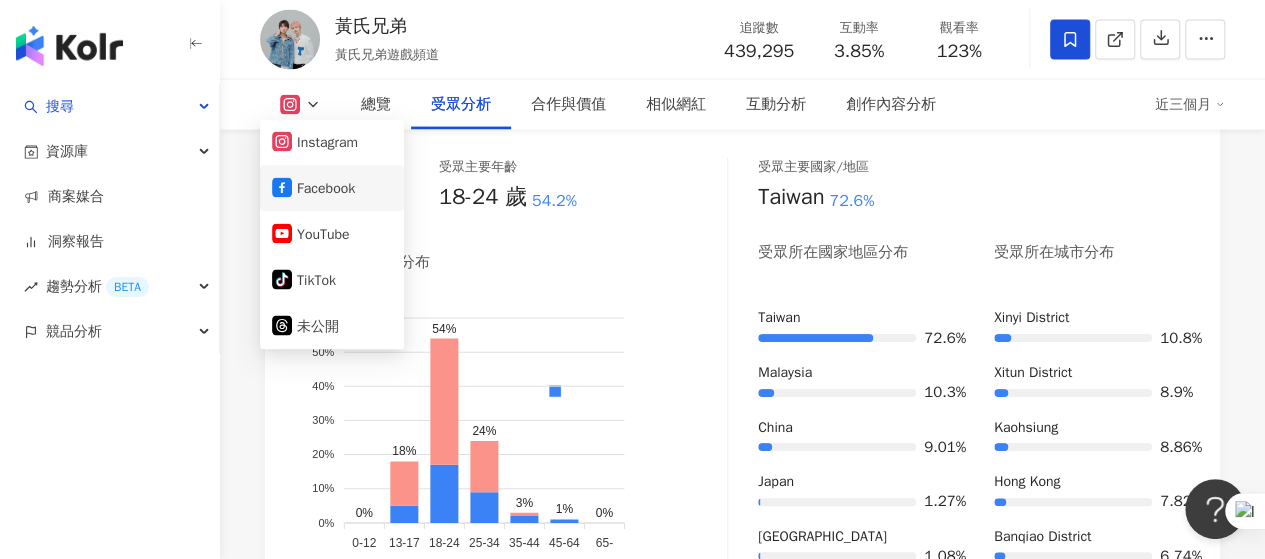 click on "Facebook" at bounding box center (332, 189) 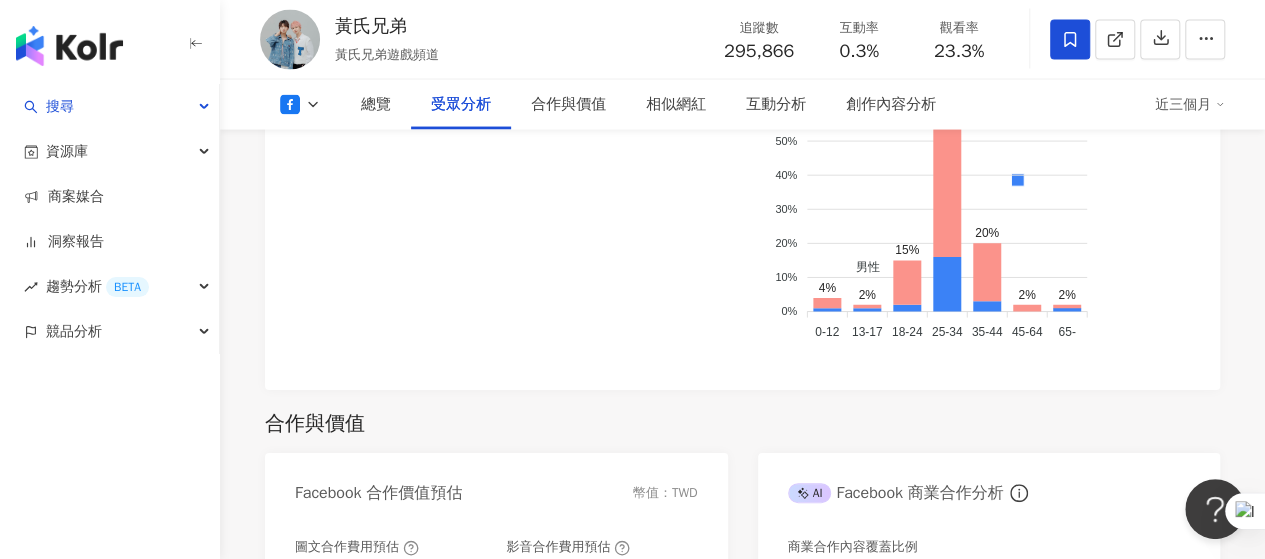 click on "總覽 最後更新日期：[DATE] 解鎖最新數據 近三個月 Facebook 網紅基本資料 性別   無資料 主要語言   繁體中文 96.2% 網紅類型 藝術與娛樂 · 保養 · 日常話題 · 教育與學習 · 遊戲 · 音樂 · 運動 · 旅遊 社群簡介 HuangHuangBrother | 黃氏兄弟 | HuangHuangBrother [URL][DOMAIN_NAME] [PERSON_NAME] [PERSON_NAME]最新「[DATE]見」數位收聽連結
[URL][DOMAIN_NAME]
『做一個有溫度的人。』
影片都在Youtube : [URL][DOMAIN_NAME] 看更多 Facebook 數據總覽 90 K-Score :   優良 近期一到三個月積極發文，且漲粉率與互動率高。 查看說明 追蹤數   295,866 互動率   0.3% 良好 觀看率   23.3% 良好 漲粉率   -0.1% 普通 受眾主要性別   女性 76.1% 受眾主要年齡   25-34 歲 53.5% 商業合作內容覆蓋比例   73.7% AI Facebook 成效等級三大指標 互動率 0.3% 良好 同等級網紅的互動率中位數為  0.21% 觀看率 23.3% 良好 8.05% 漲粉率 -0.1%" at bounding box center [742, 1205] 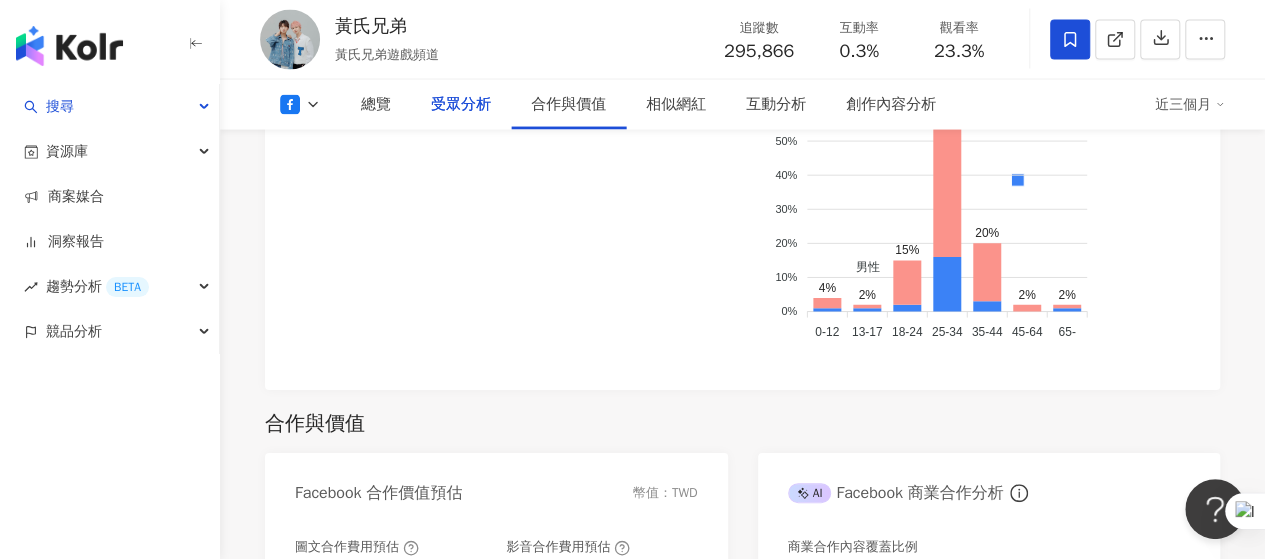 scroll, scrollTop: 1937, scrollLeft: 0, axis: vertical 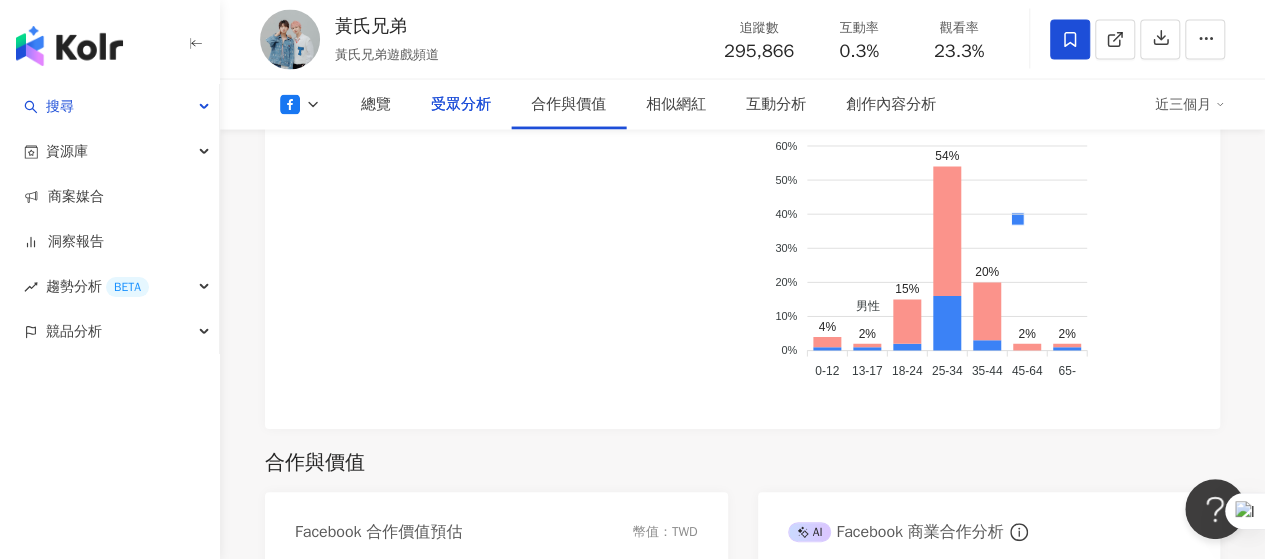 click 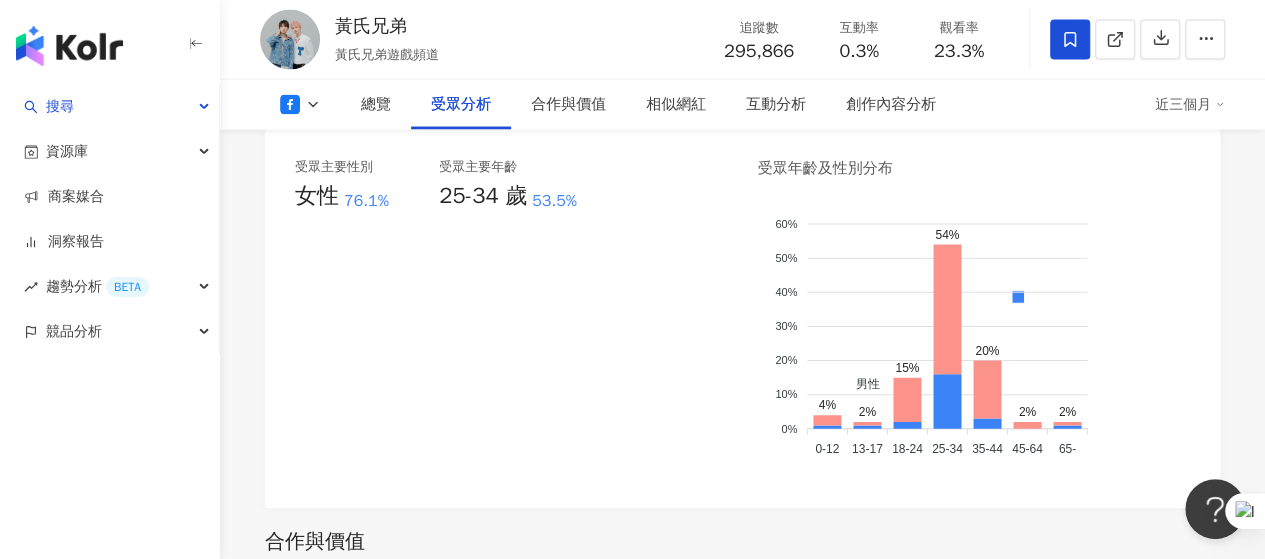 click 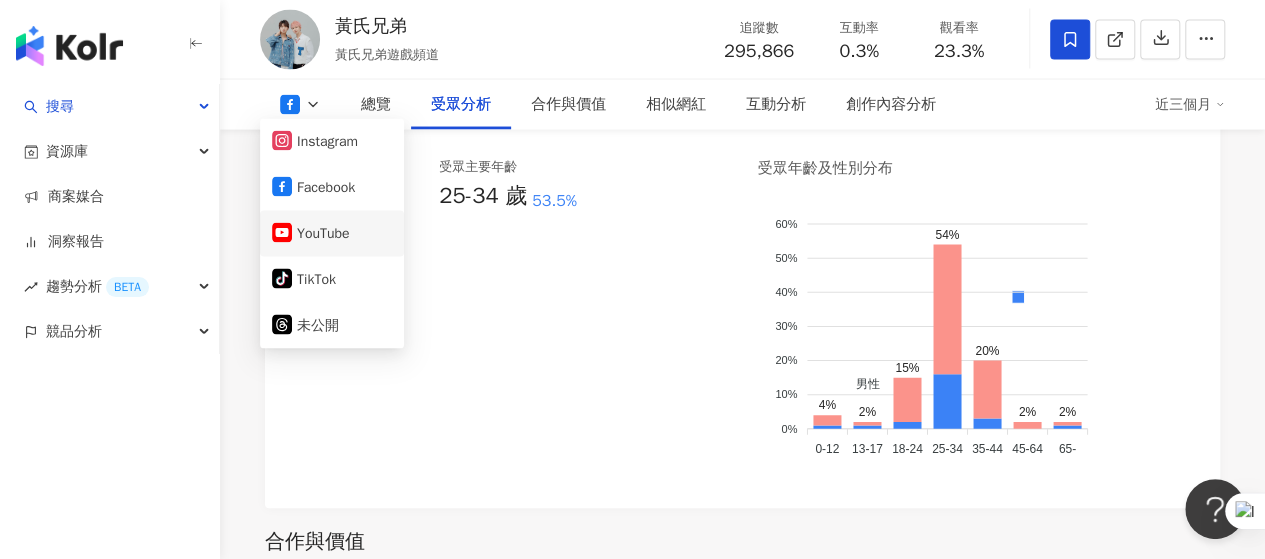 click on "YouTube" at bounding box center (332, 234) 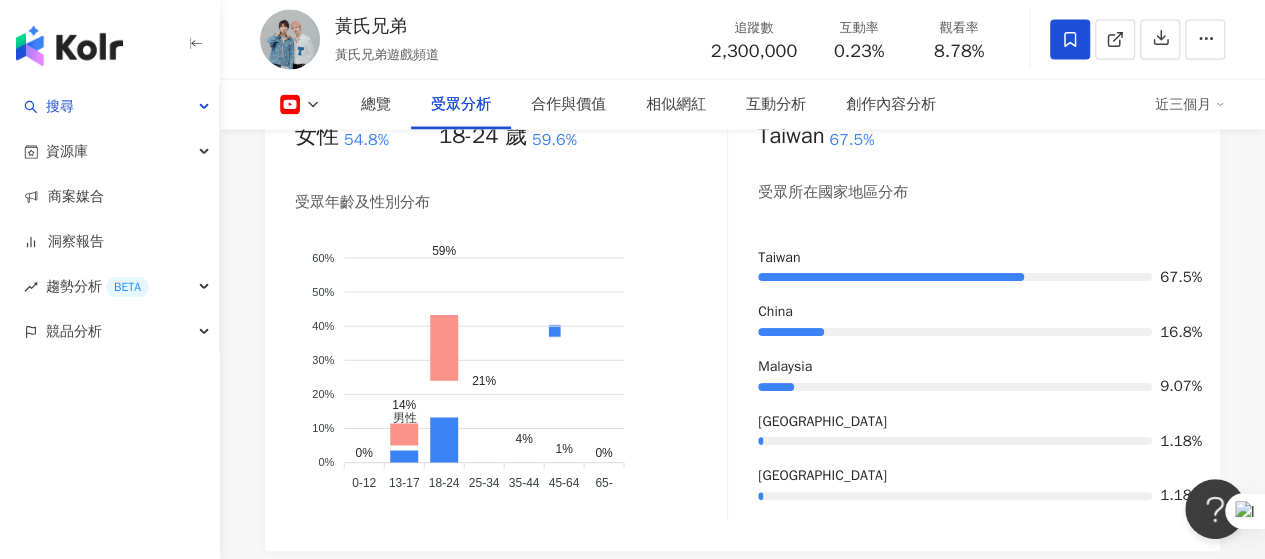 click 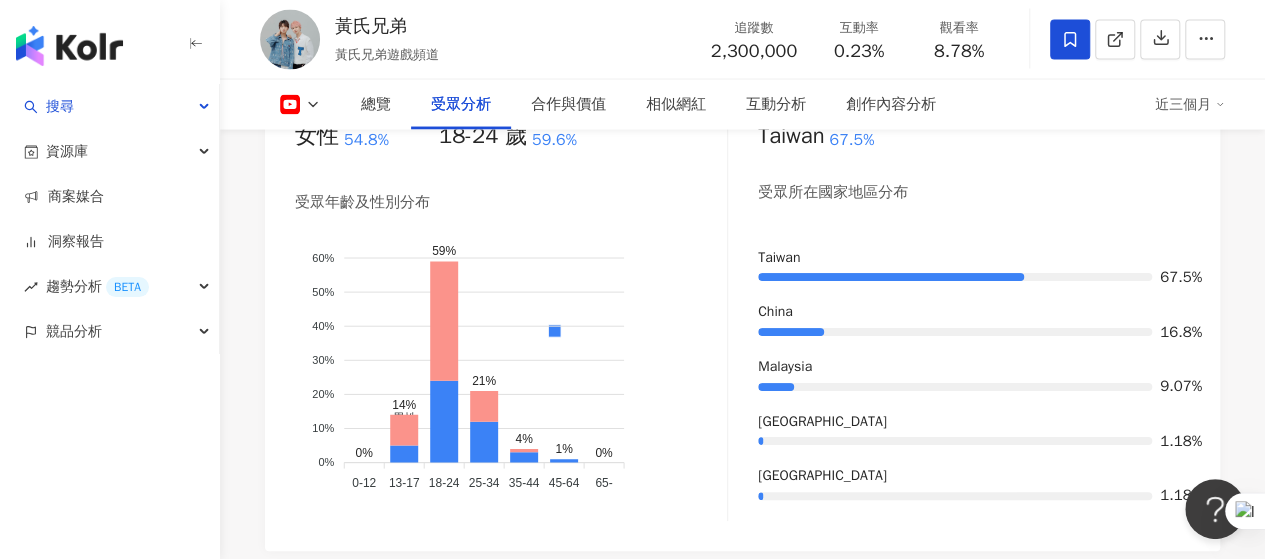 scroll, scrollTop: 2296, scrollLeft: 0, axis: vertical 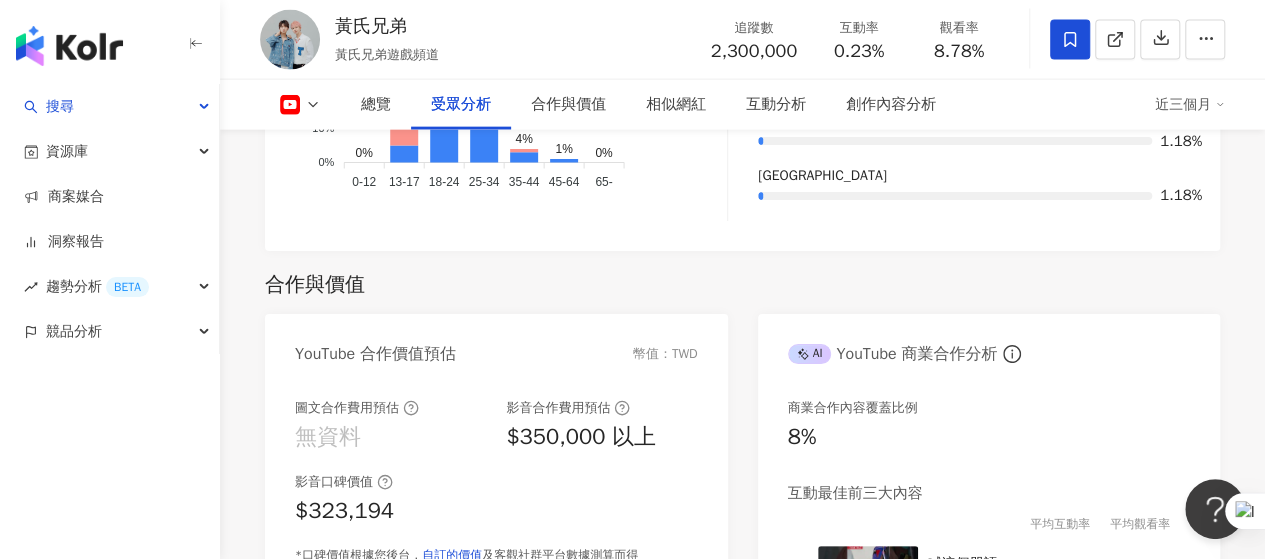 click on "Instagram Facebook YouTube tiktok-icon TikTok 未公開" at bounding box center [332, -165] 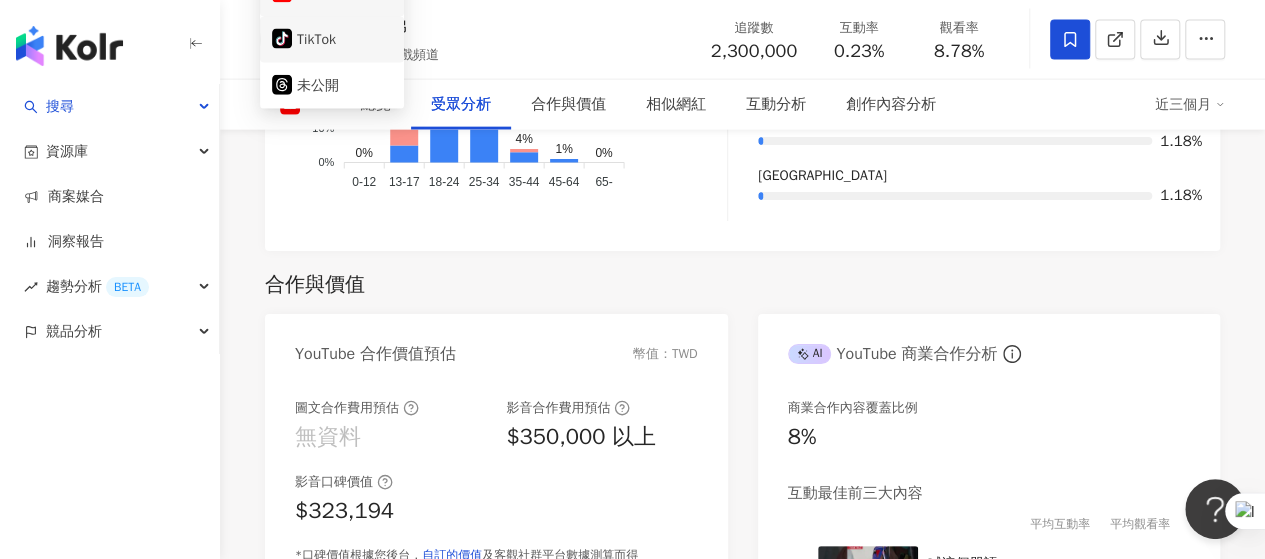 scroll, scrollTop: 2156, scrollLeft: 0, axis: vertical 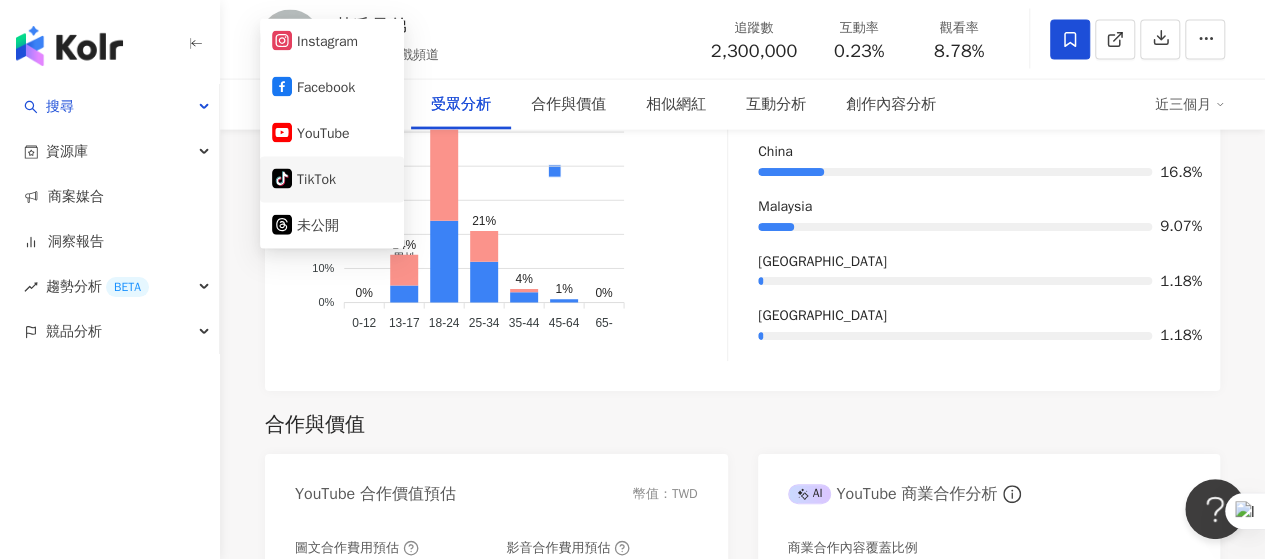 click on "tiktok-icon TikTok" at bounding box center [332, 180] 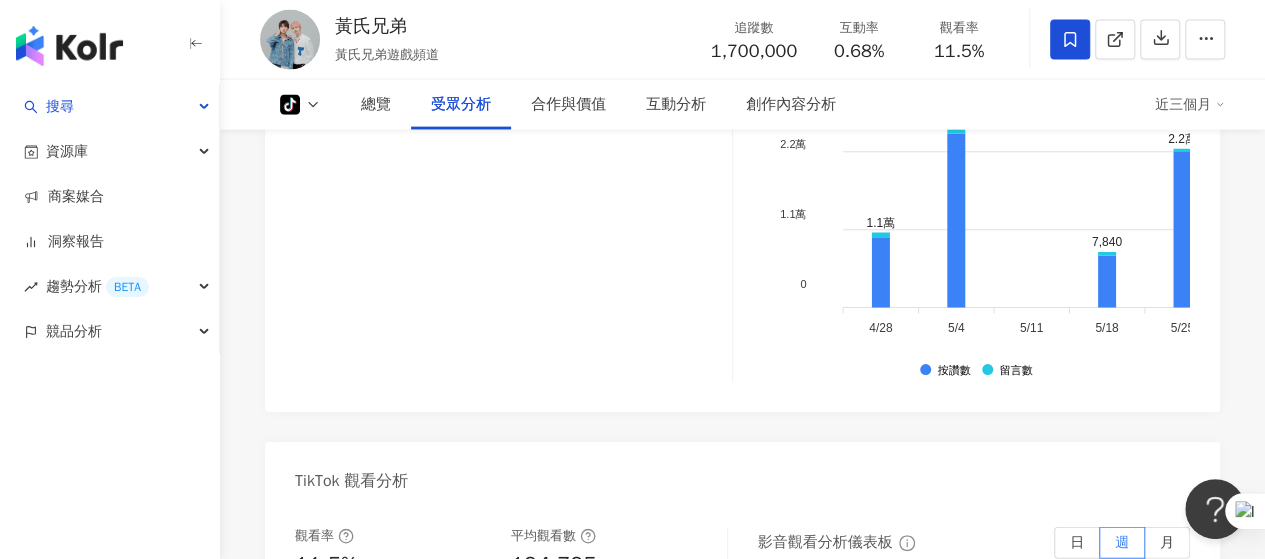 scroll, scrollTop: 1231, scrollLeft: 0, axis: vertical 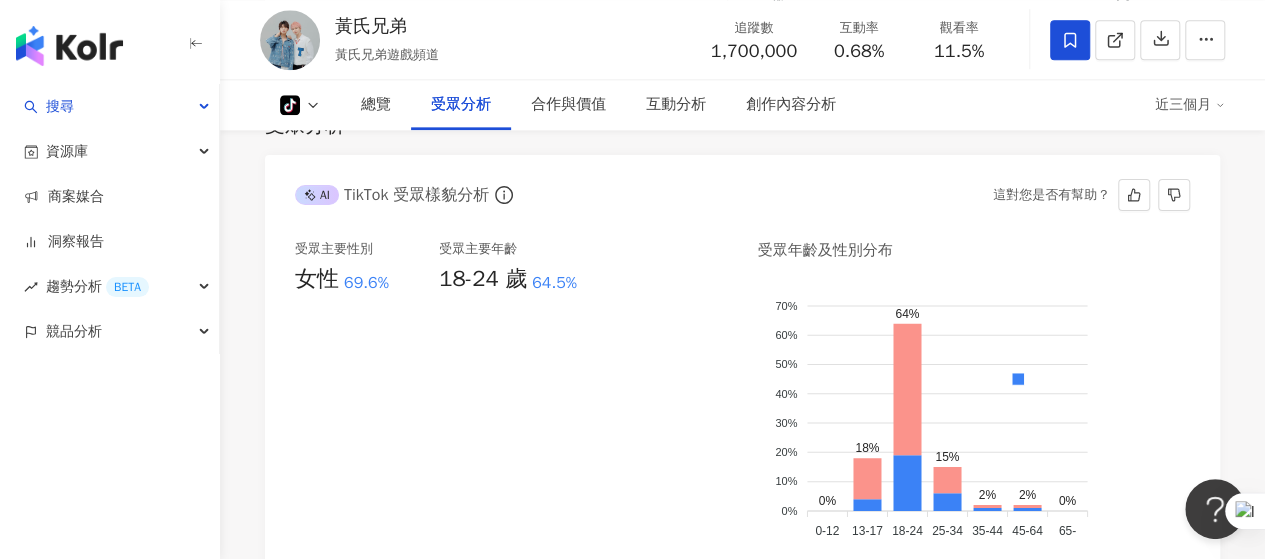 click 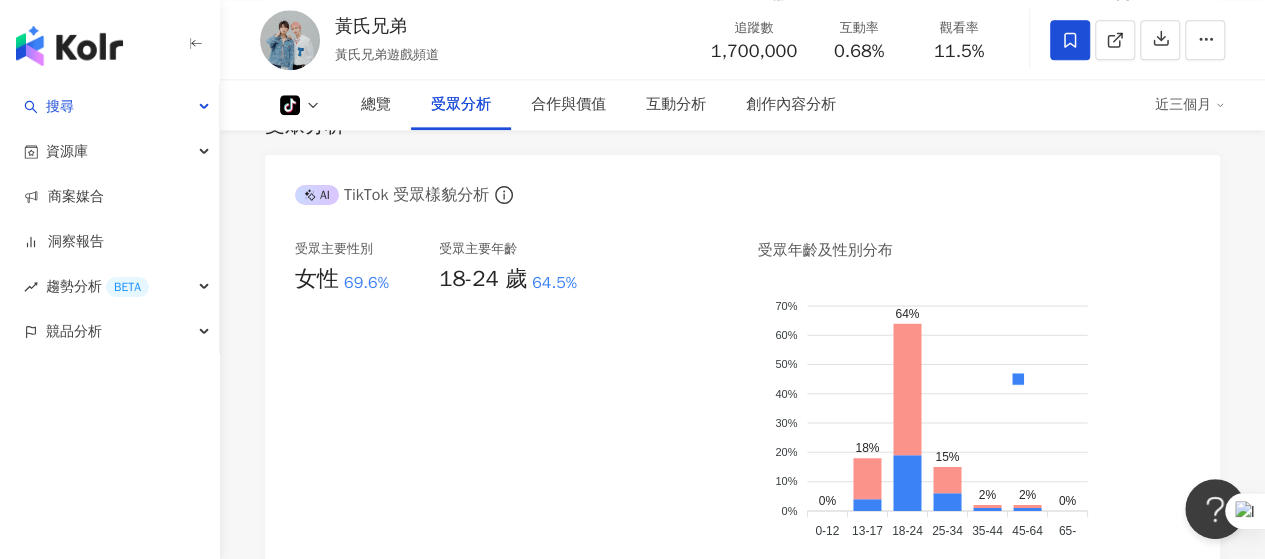 scroll, scrollTop: 1331, scrollLeft: 0, axis: vertical 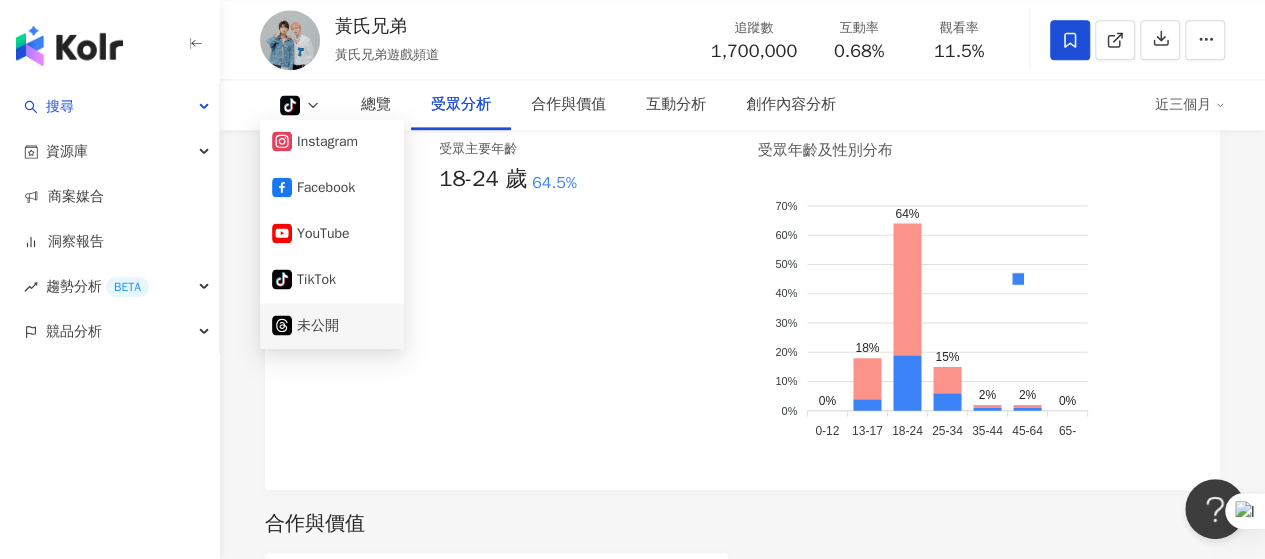 click on "未公開" at bounding box center [332, 326] 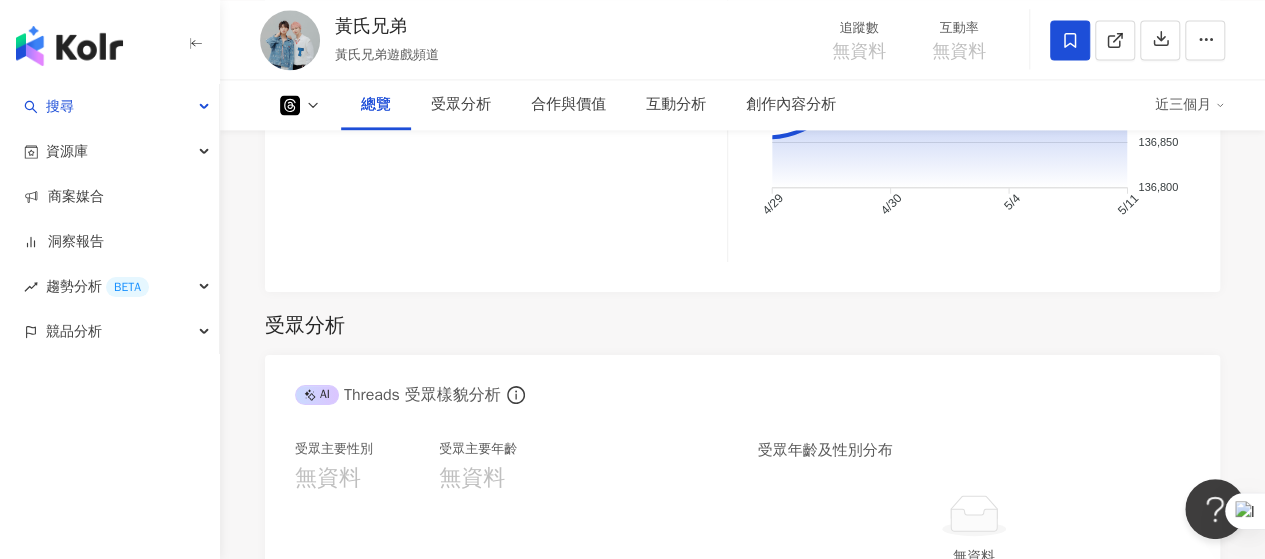 scroll, scrollTop: 1410, scrollLeft: 0, axis: vertical 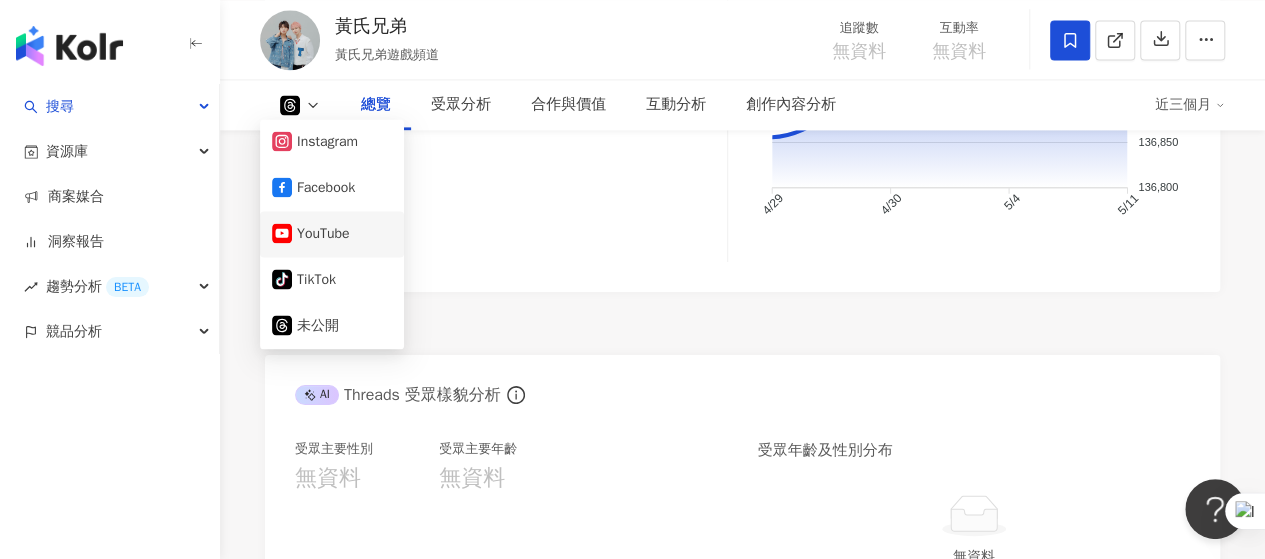 click on "YouTube" at bounding box center (332, 234) 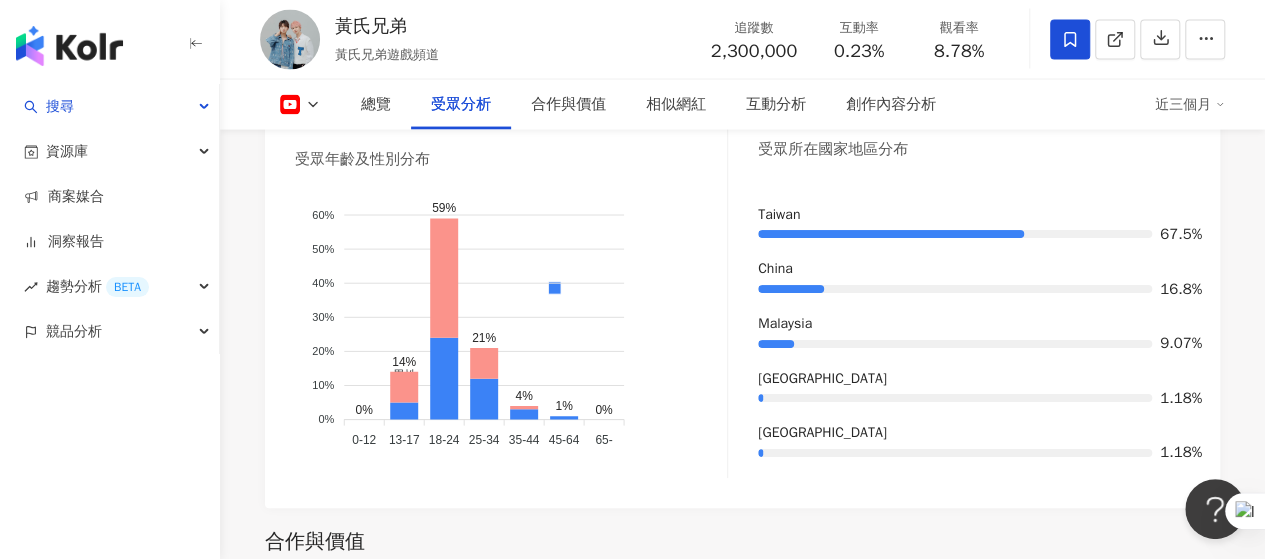 scroll, scrollTop: 2040, scrollLeft: 0, axis: vertical 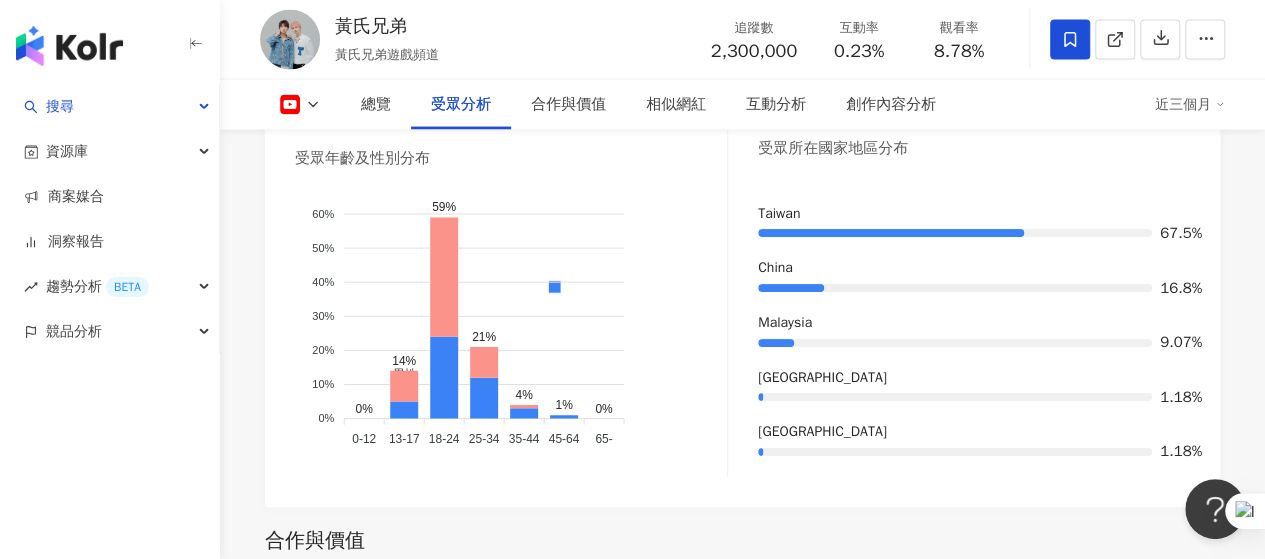 click on "受眾主要國家/地區   Taiwan 67.5% 受眾所在國家地區分布 Taiwan 67.5% China 16.8% Malaysia 9.07% Singapore 1.18% United States 1.18%" at bounding box center [974, 265] 